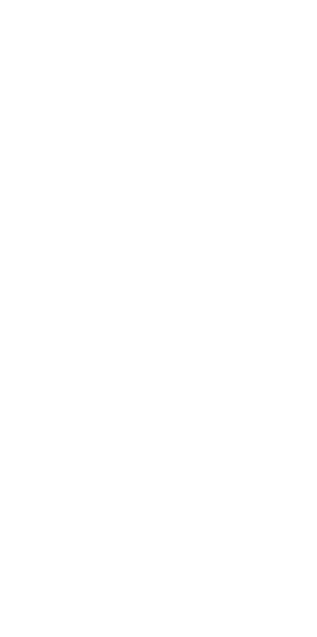 scroll, scrollTop: 0, scrollLeft: 0, axis: both 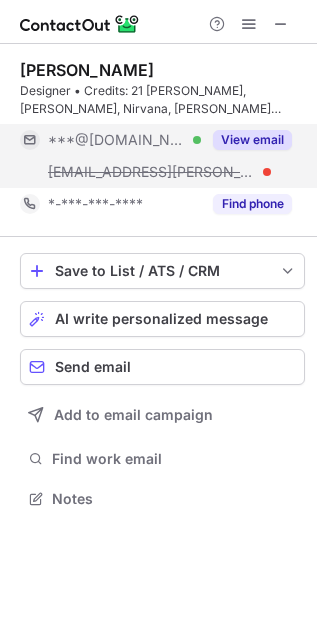 click on "[EMAIL_ADDRESS][PERSON_NAME][DOMAIN_NAME][PERSON_NAME]" at bounding box center (124, 172) 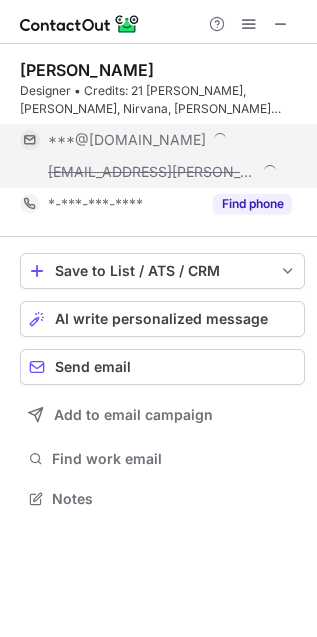 scroll, scrollTop: 9, scrollLeft: 9, axis: both 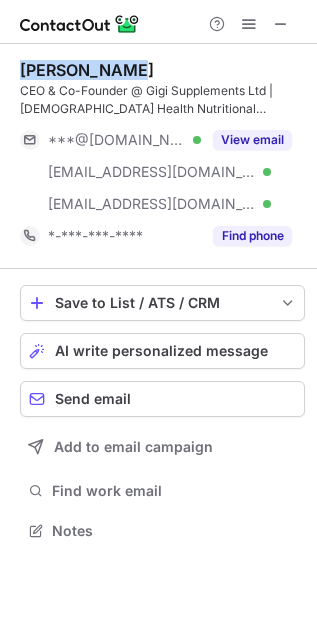 copy on "[PERSON_NAME]" 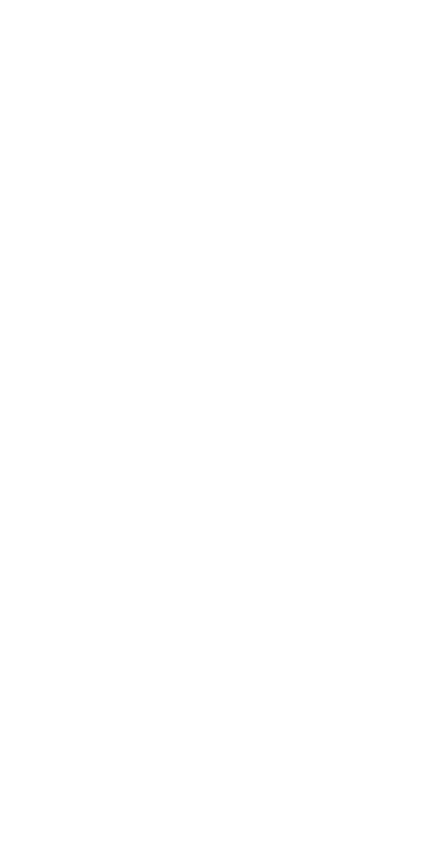 scroll, scrollTop: 0, scrollLeft: 0, axis: both 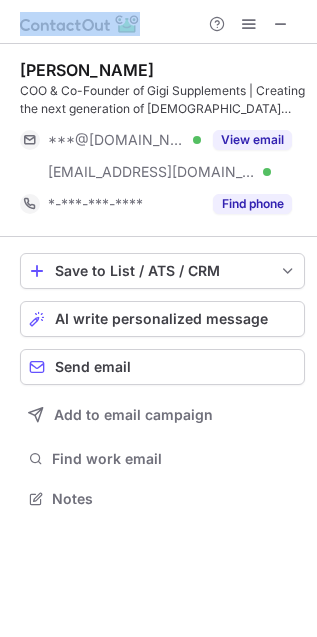 drag, startPoint x: 3, startPoint y: 66, endPoint x: 352, endPoint y: 65, distance: 349.00143 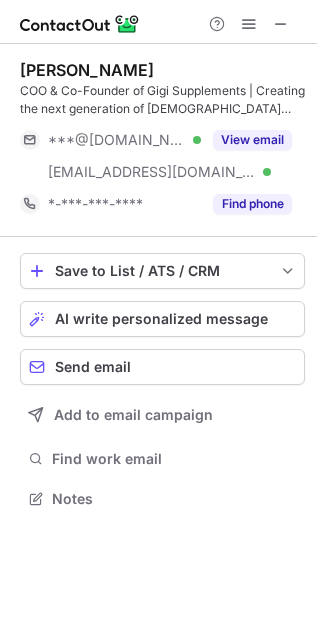click on "Lisa Hughes" at bounding box center [87, 70] 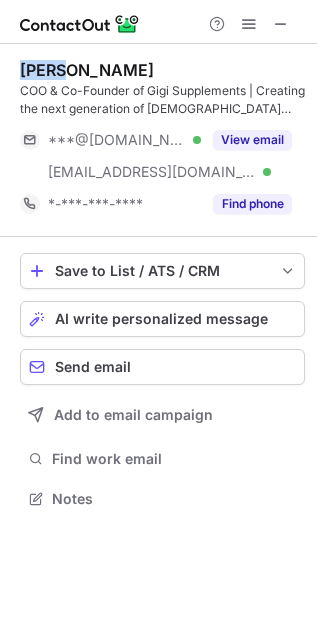 click on "Lisa Hughes" at bounding box center [87, 70] 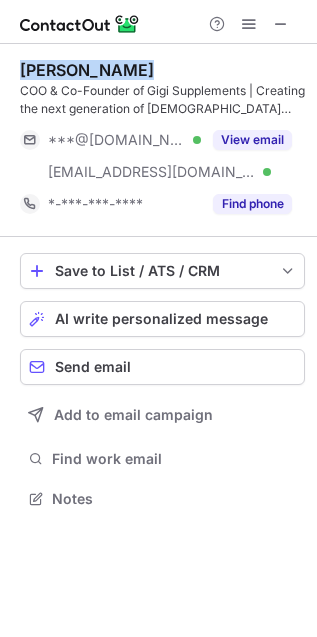 click on "Lisa Hughes" at bounding box center [87, 70] 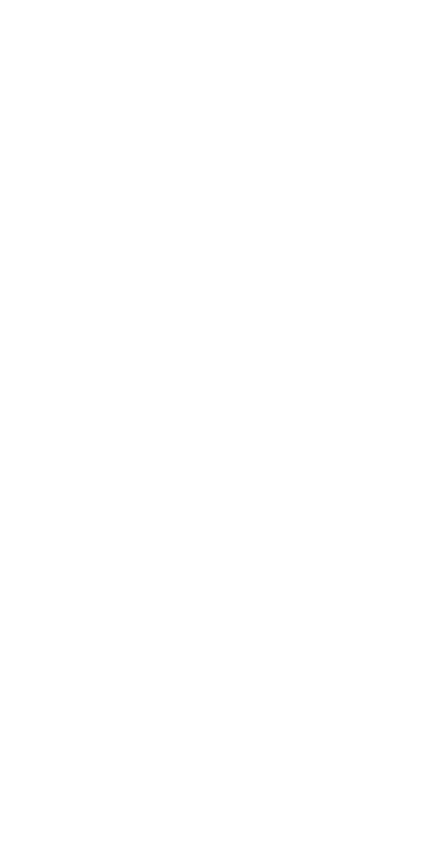 scroll, scrollTop: 0, scrollLeft: 0, axis: both 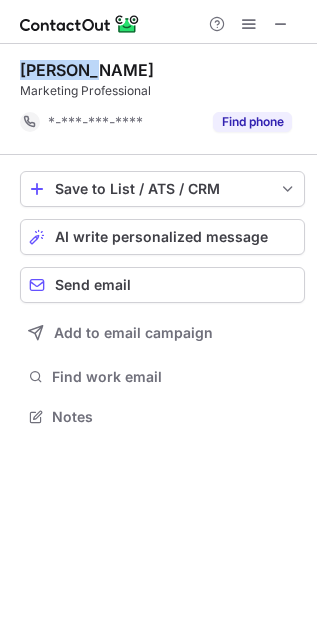 copy on "Valerie" 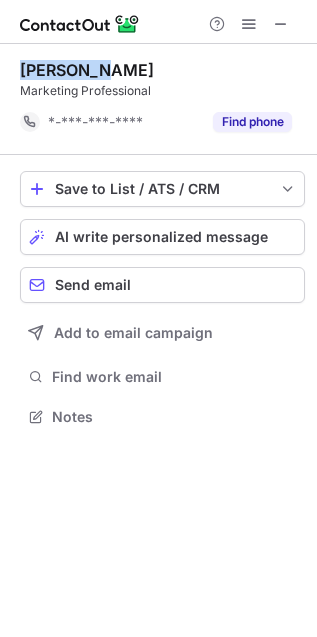 copy on "Valerie K" 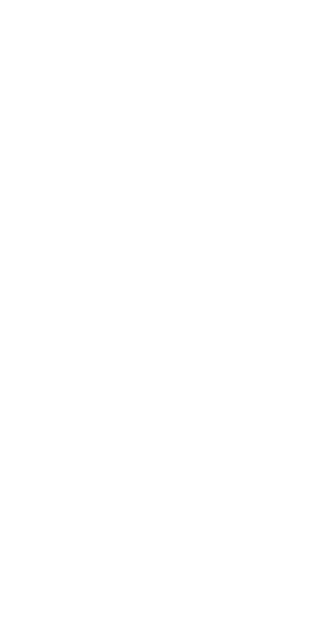 scroll, scrollTop: 0, scrollLeft: 0, axis: both 